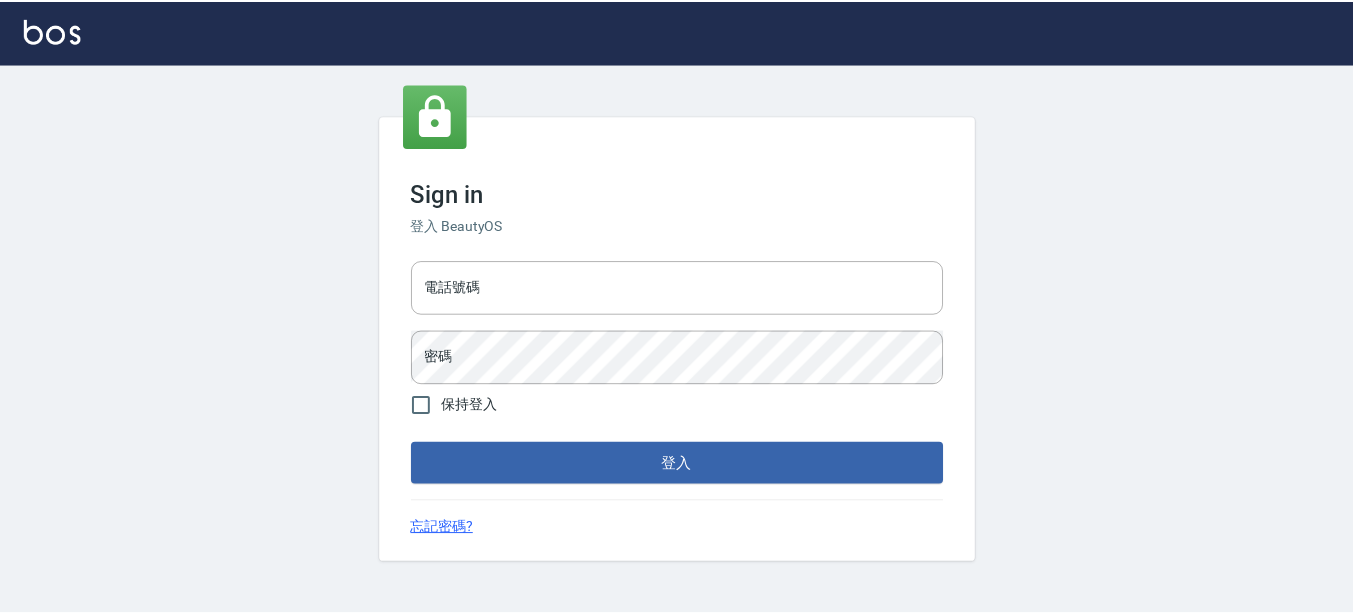scroll, scrollTop: 0, scrollLeft: 0, axis: both 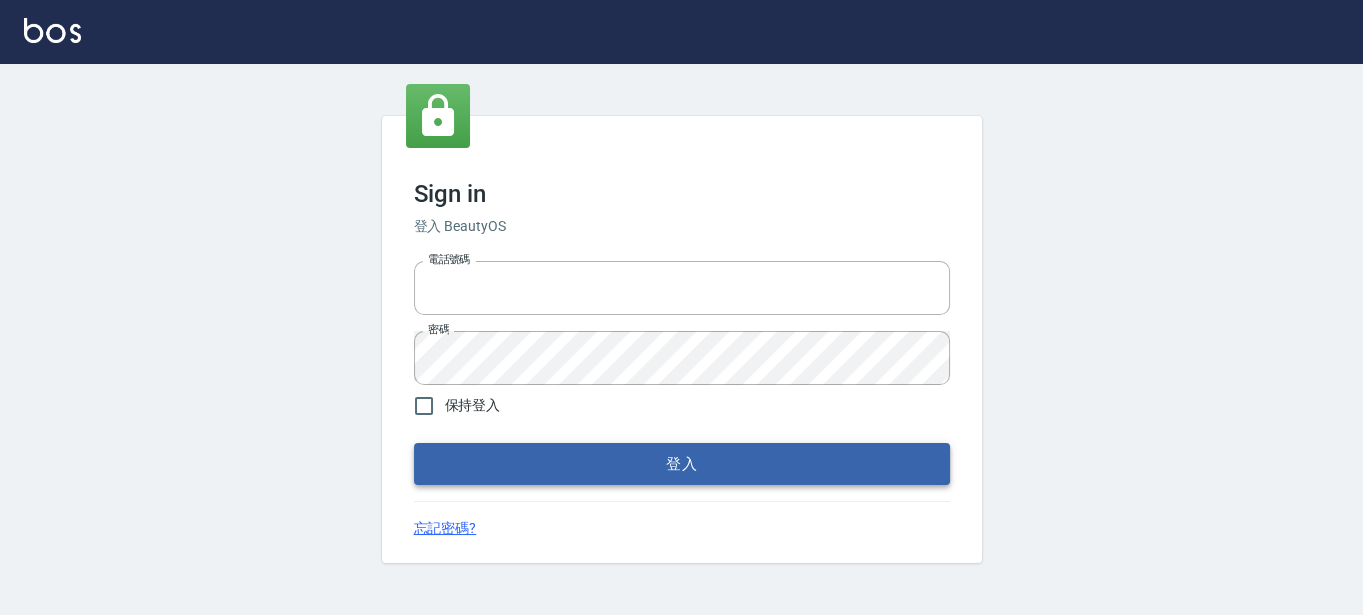 type on "[PHONE]" 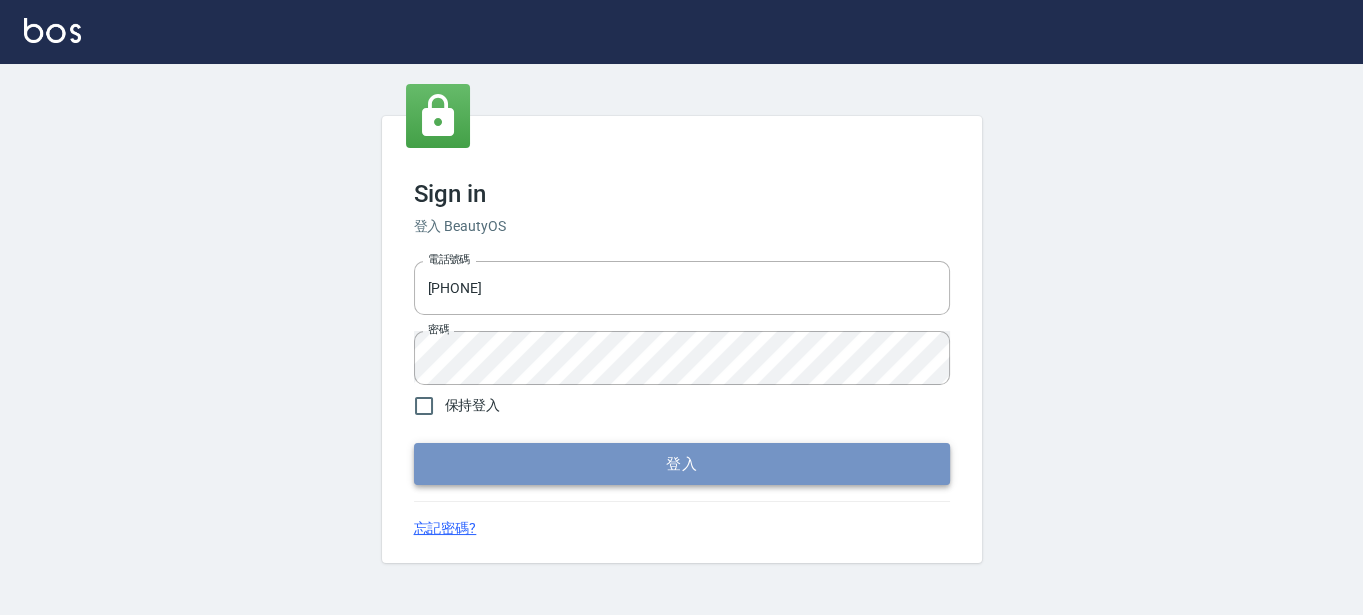 click on "登入" at bounding box center (682, 464) 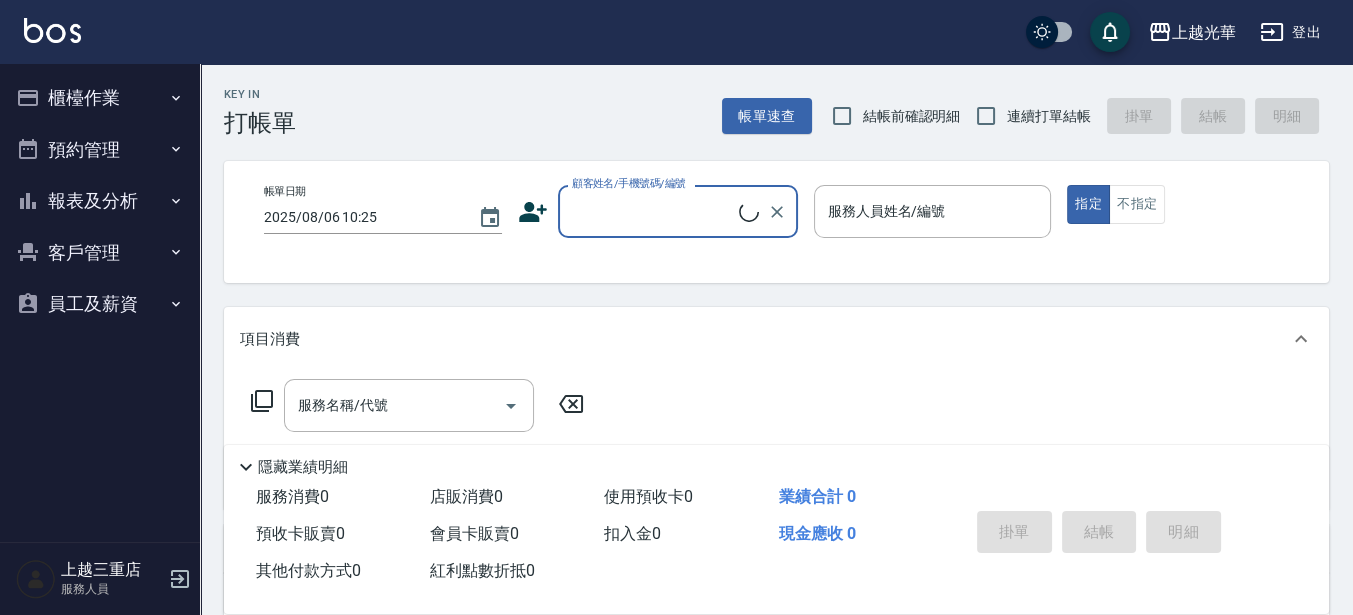 click on "櫃檯作業" at bounding box center (100, 98) 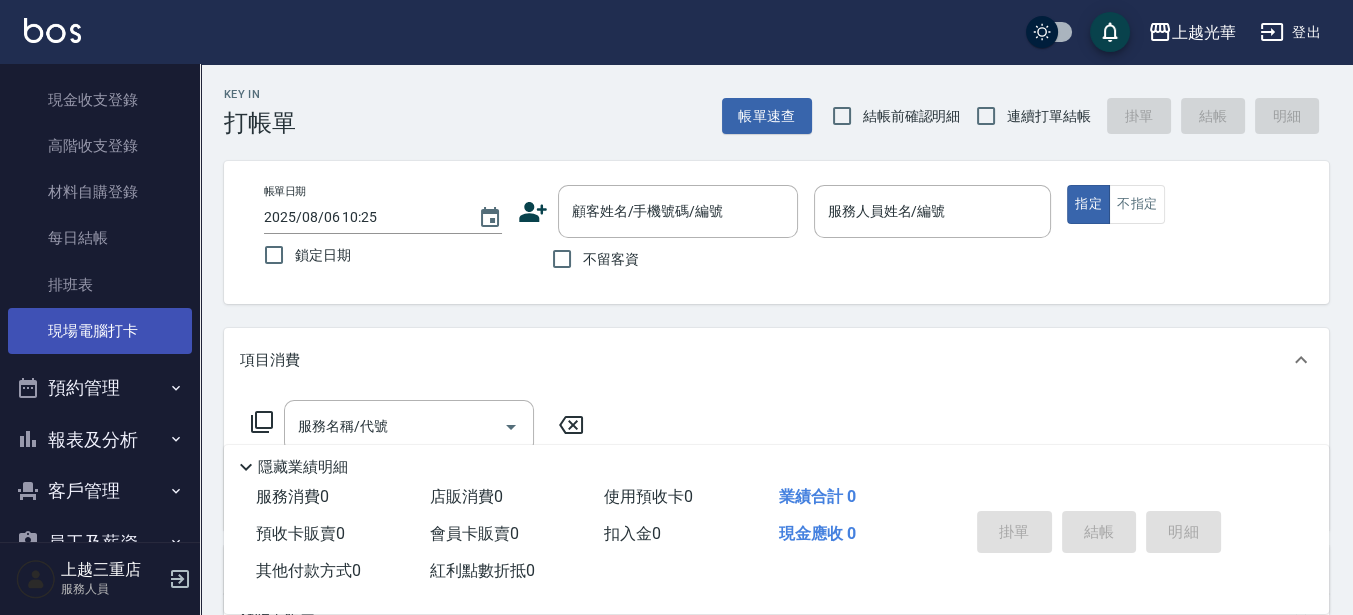 scroll, scrollTop: 250, scrollLeft: 0, axis: vertical 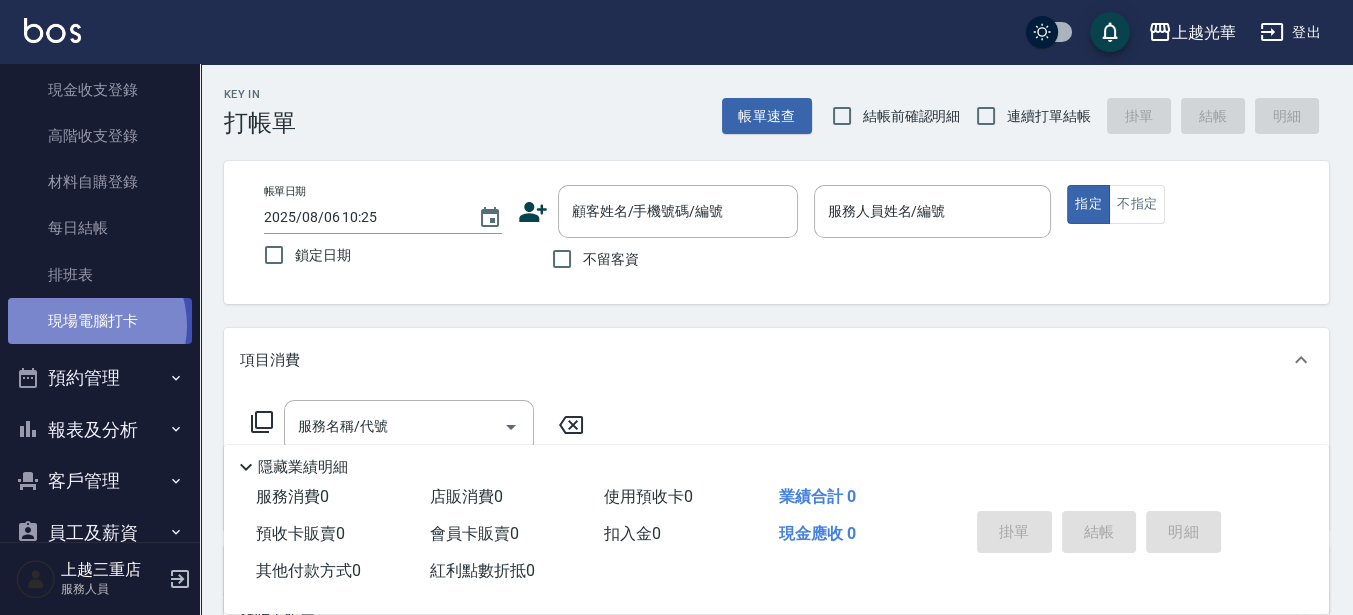 click on "現場電腦打卡" at bounding box center [100, 321] 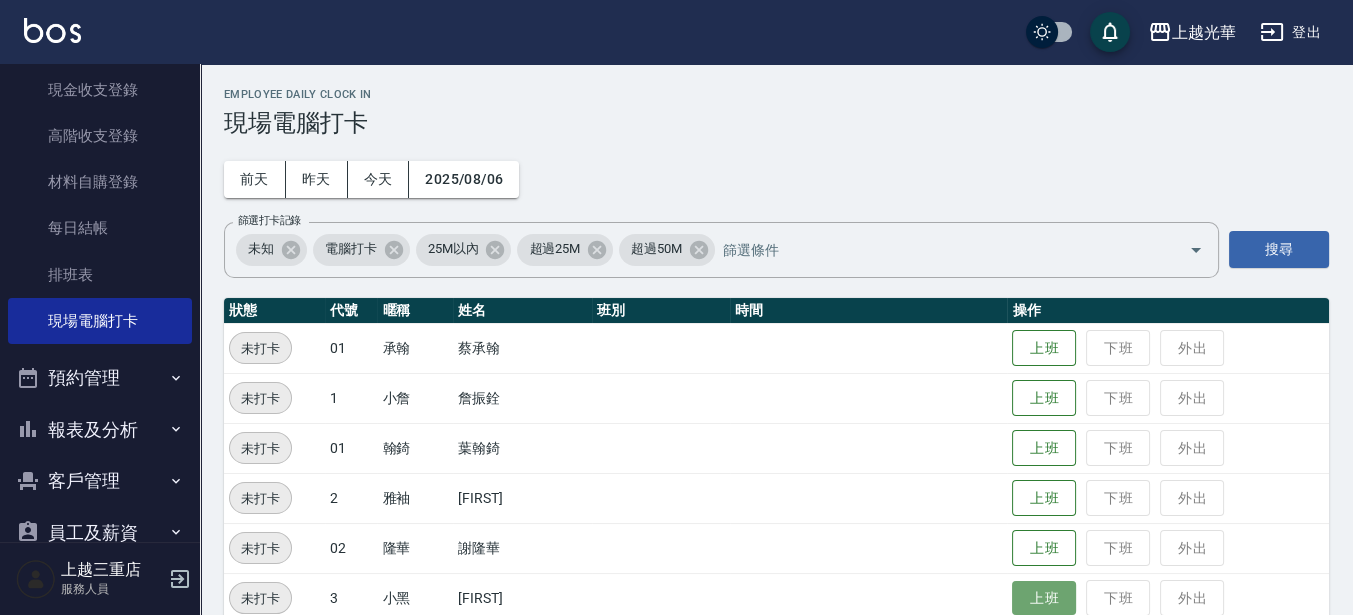 click on "上班" at bounding box center (1044, 598) 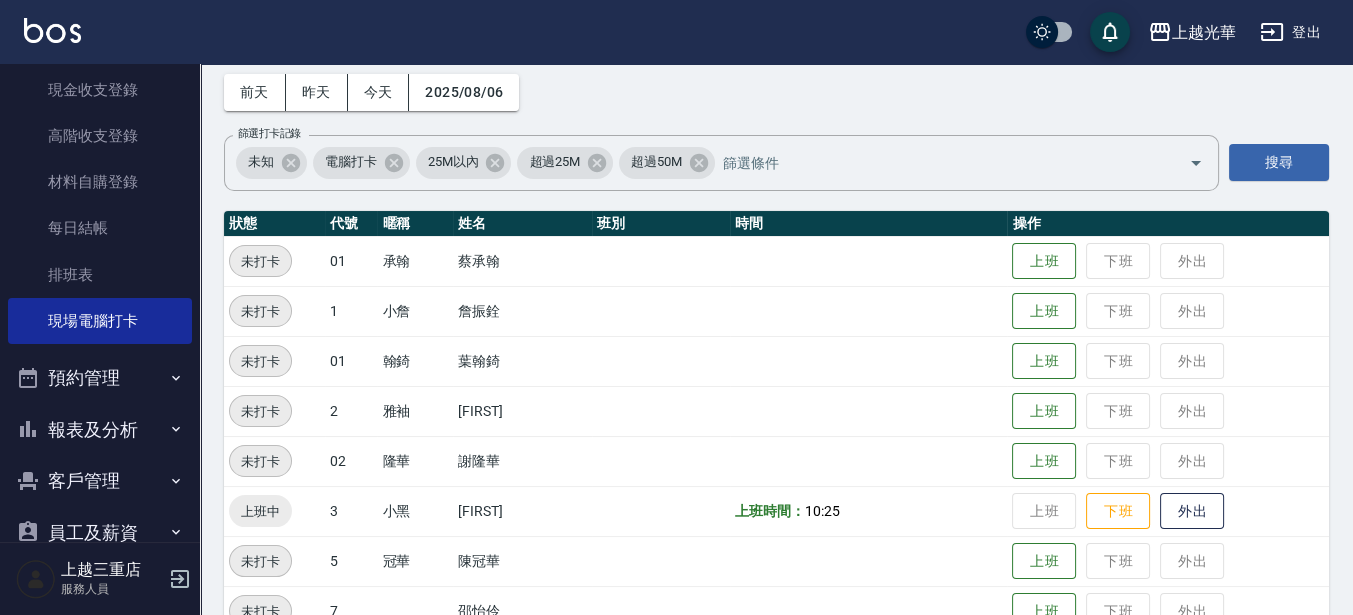 scroll, scrollTop: 250, scrollLeft: 0, axis: vertical 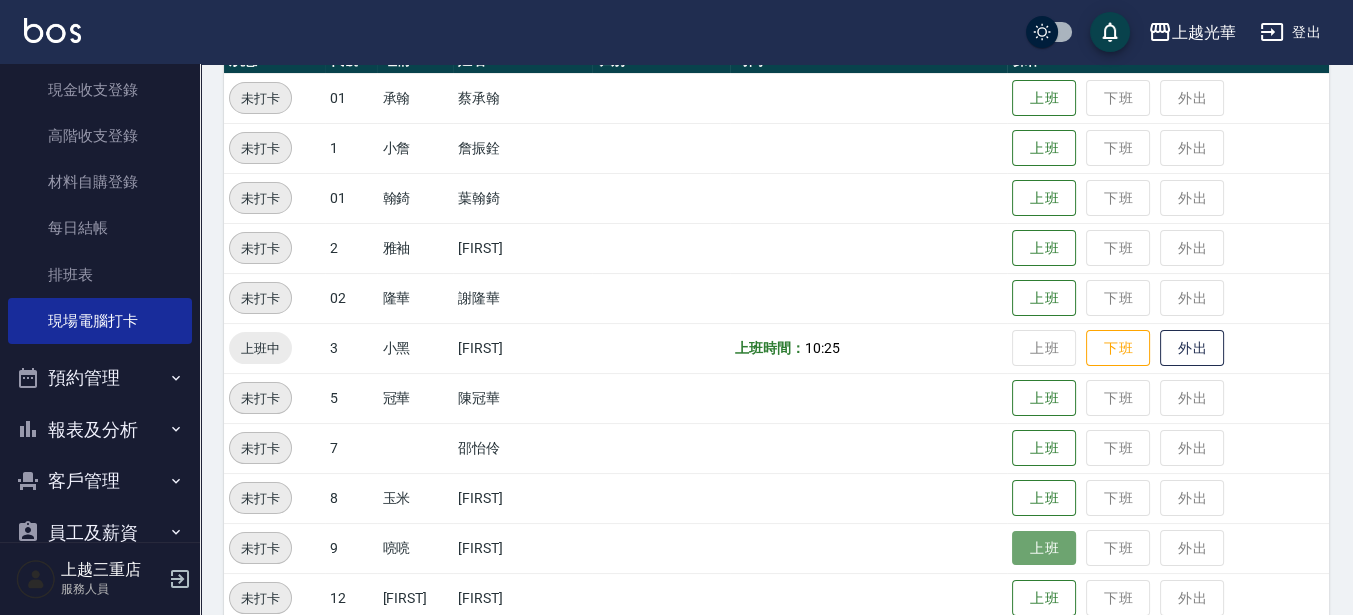 click on "上班" at bounding box center [1044, 548] 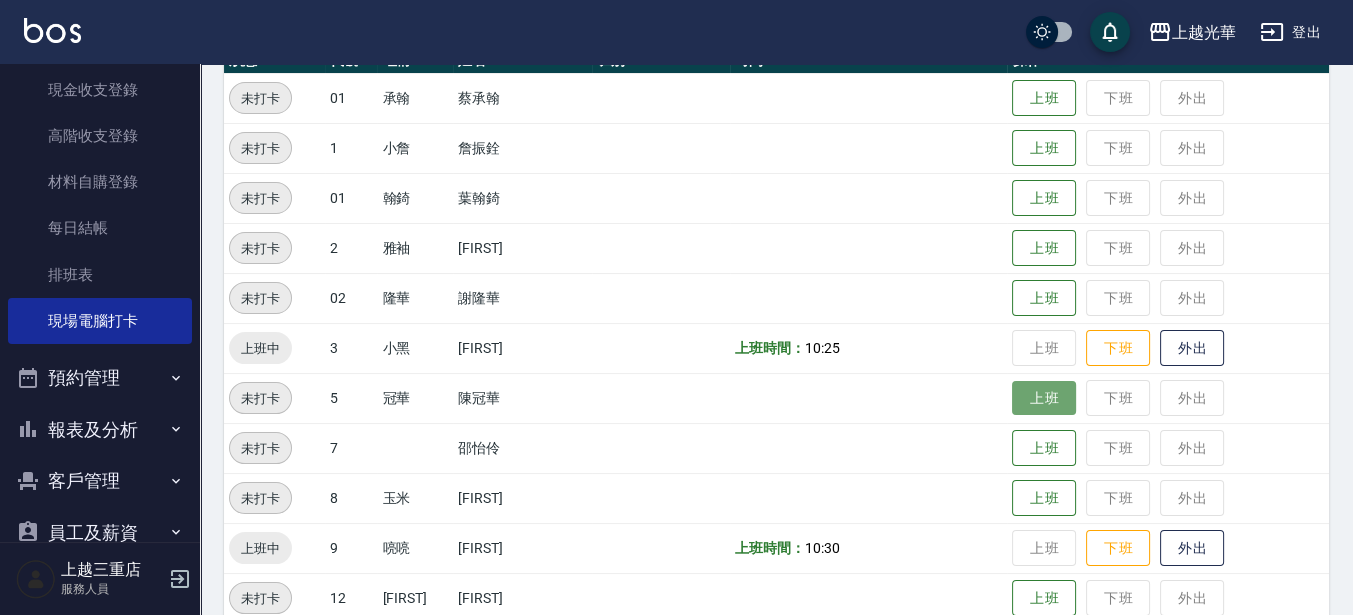 click on "上班" at bounding box center [1044, 398] 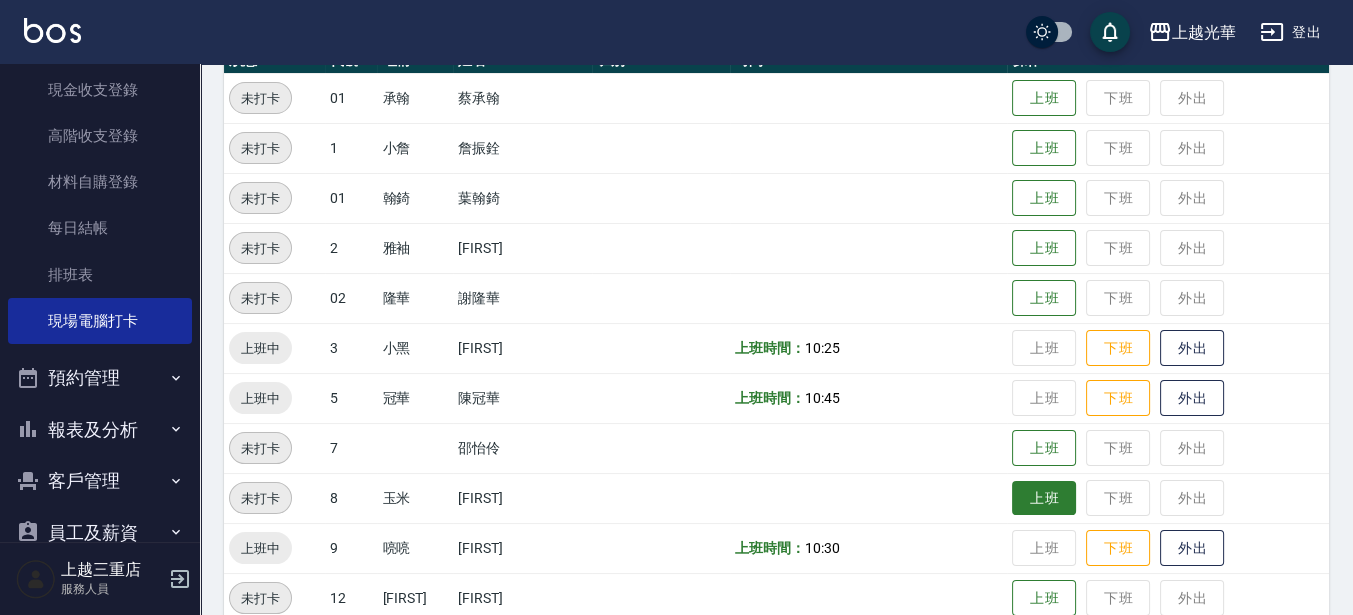 click on "上班" at bounding box center [1044, 498] 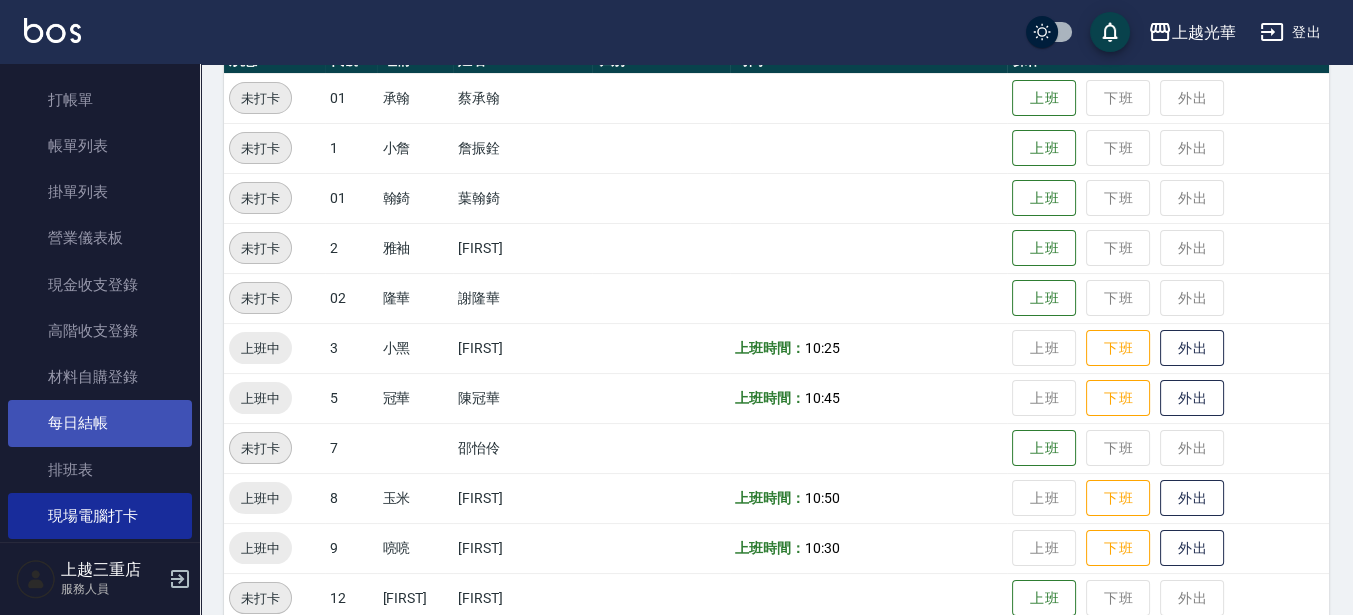 scroll, scrollTop: 0, scrollLeft: 0, axis: both 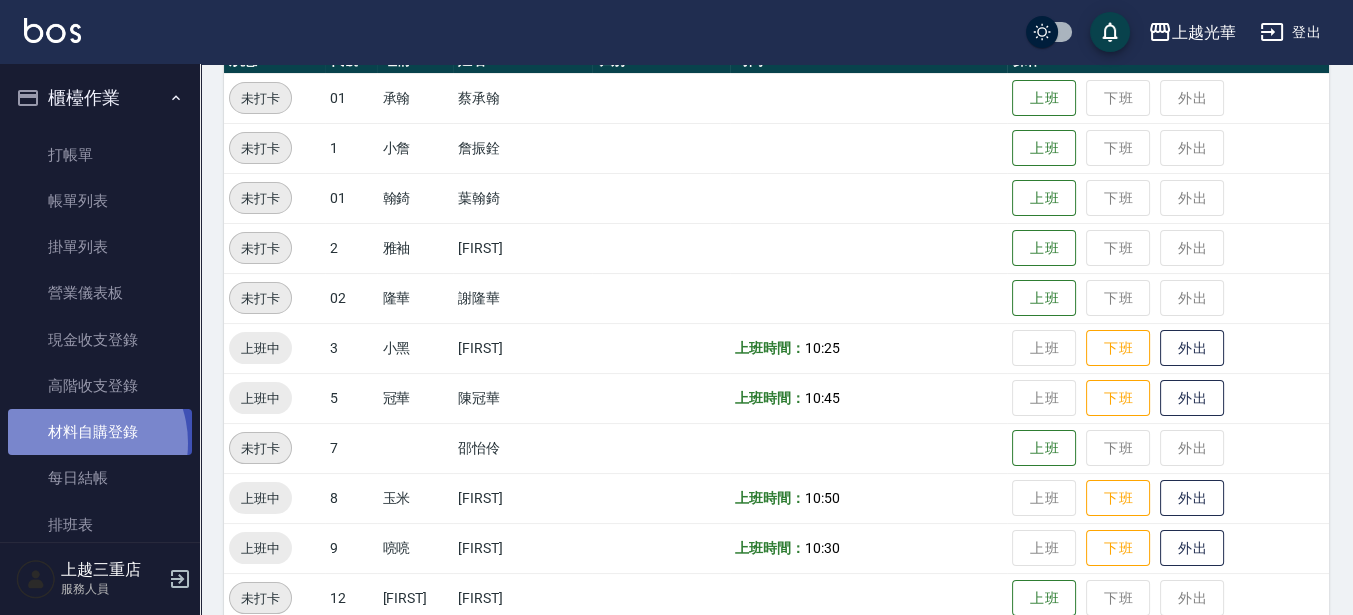 click on "材料自購登錄" at bounding box center [100, 432] 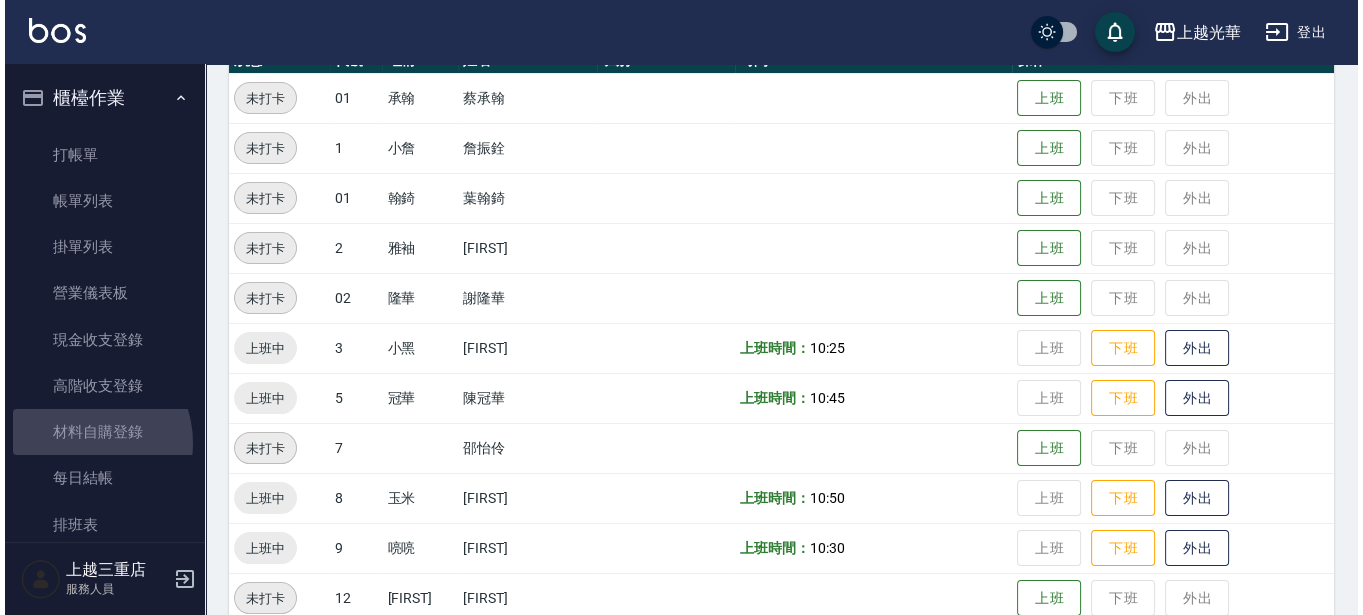 scroll, scrollTop: 0, scrollLeft: 0, axis: both 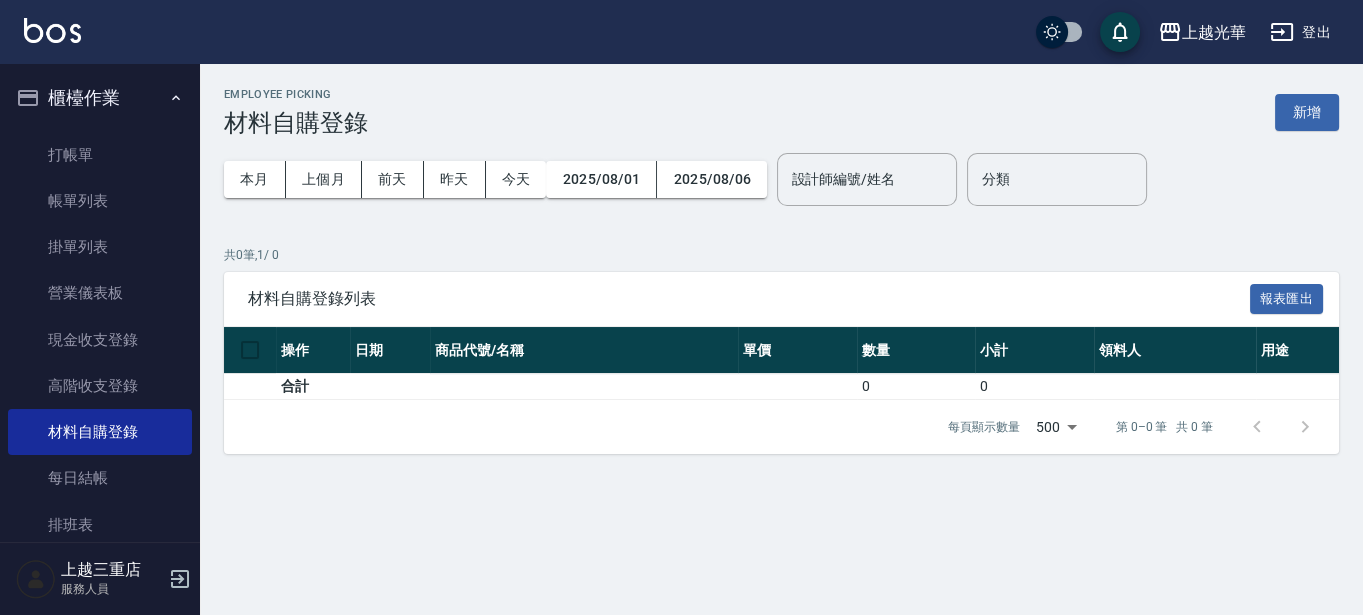 click on "Employee Picking 材料自購登錄 新增 本月 上個月 前天 昨天 今天 [DATE] [DATE] 設計師編號/姓名 設計師編號/姓名 分類 分類 共  0  筆, 1  /   0 材料自購登錄列表 報表匯出 操作 日期 商品代號/名稱 單價 數量 小計 領料人 用途 備註 合計 0 0 每頁顯示數量 500 500 第 0–0 筆   共 0 筆 0  selected 刪除" at bounding box center (781, 271) 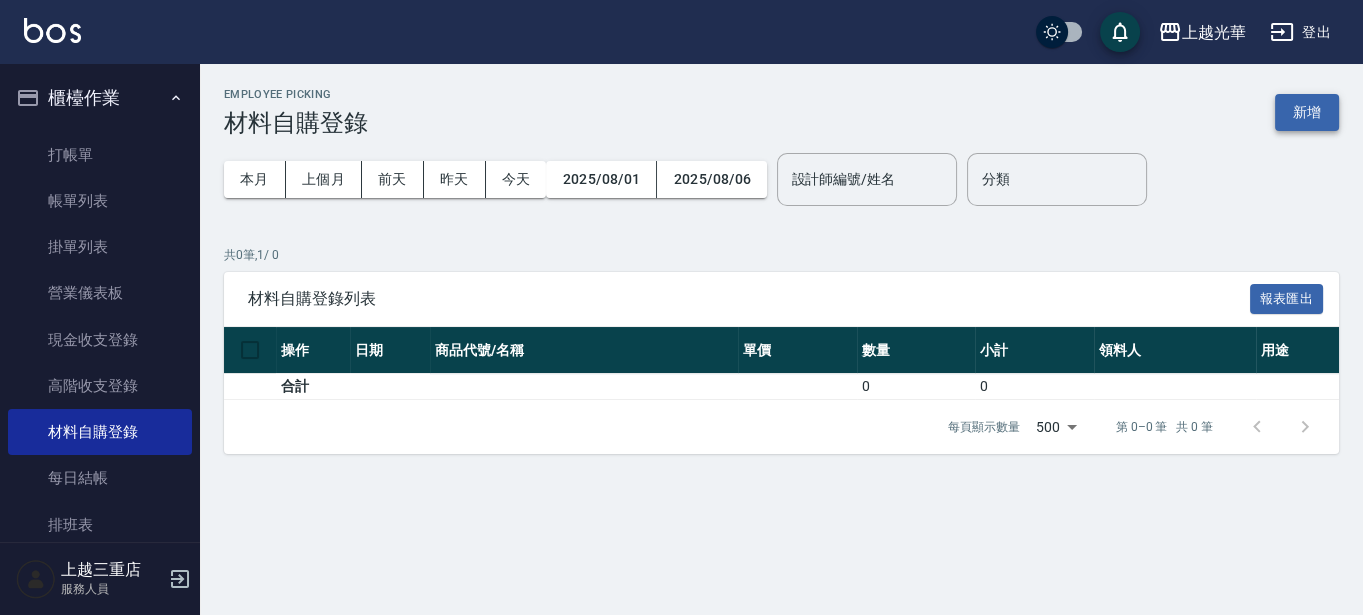 click on "新增" at bounding box center (1307, 112) 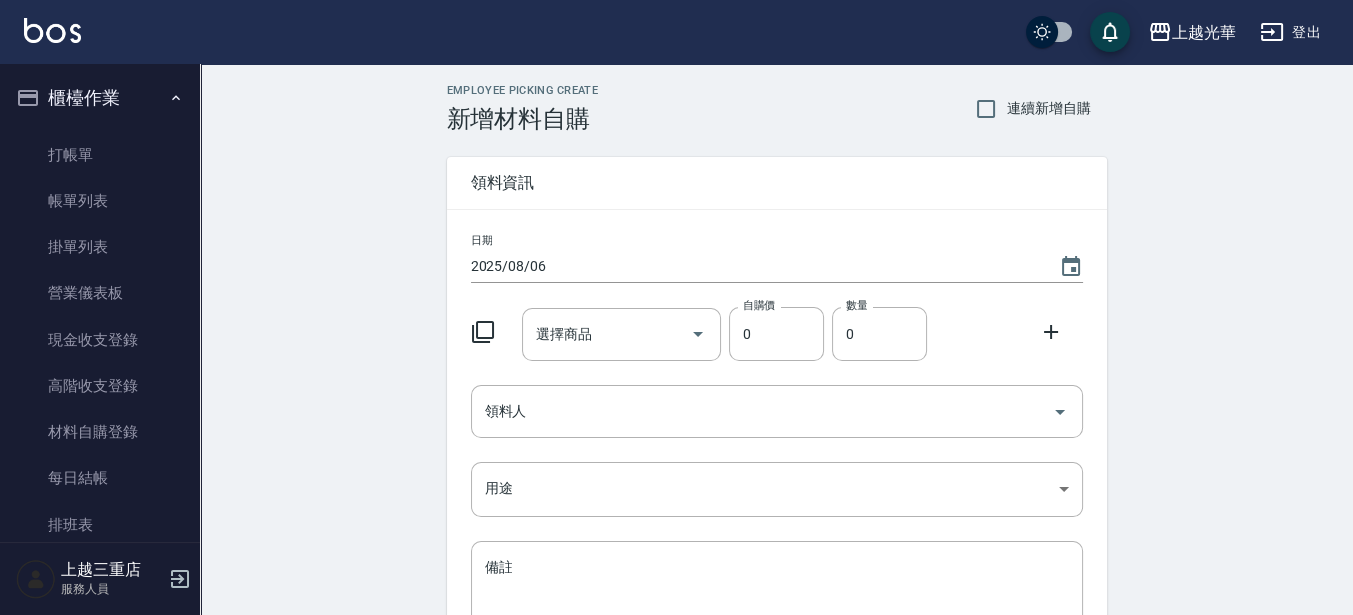 click 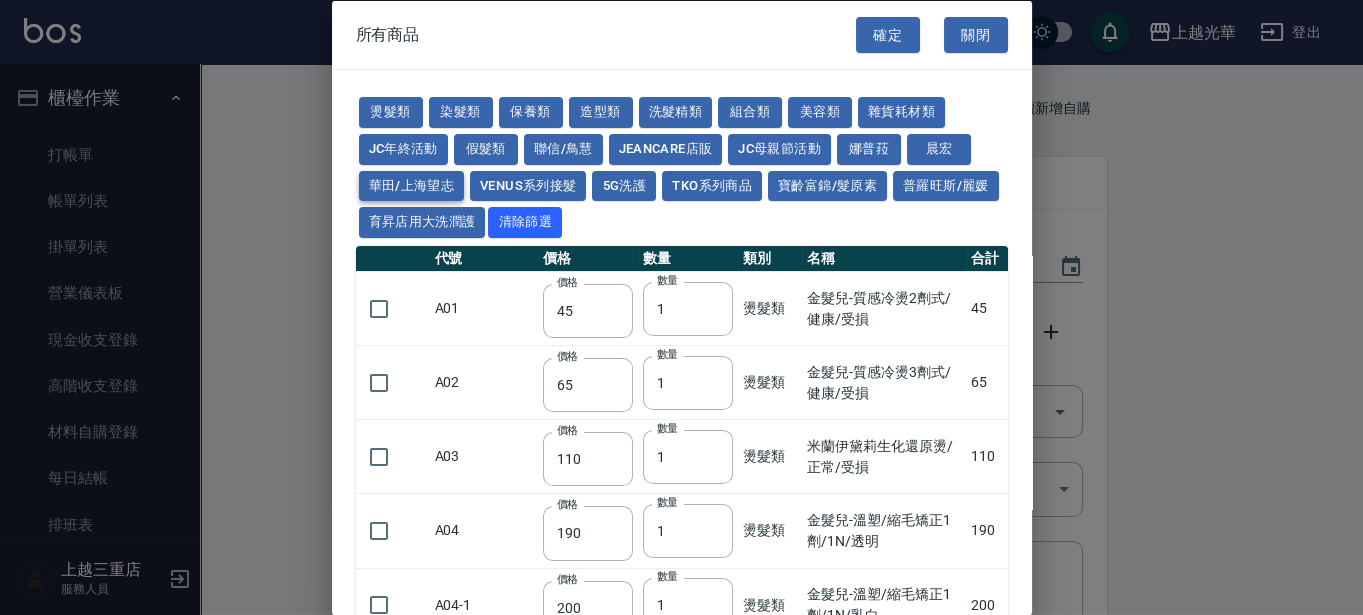 click on "華田/上海望志" at bounding box center (412, 185) 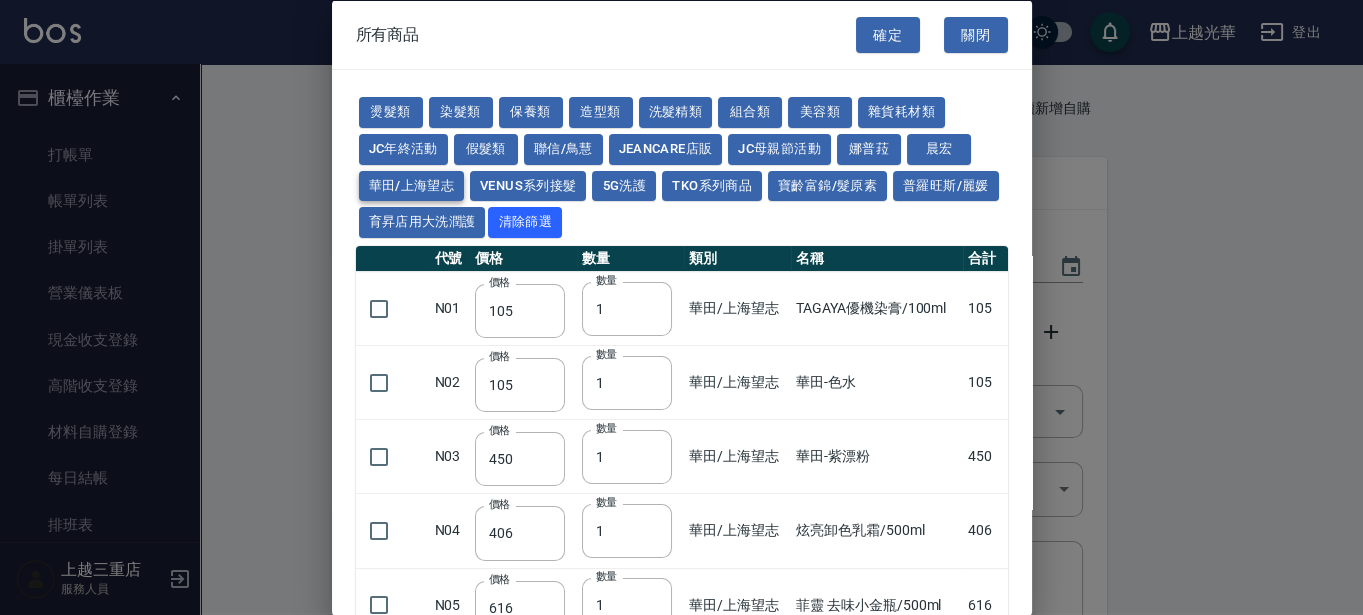scroll, scrollTop: 0, scrollLeft: 0, axis: both 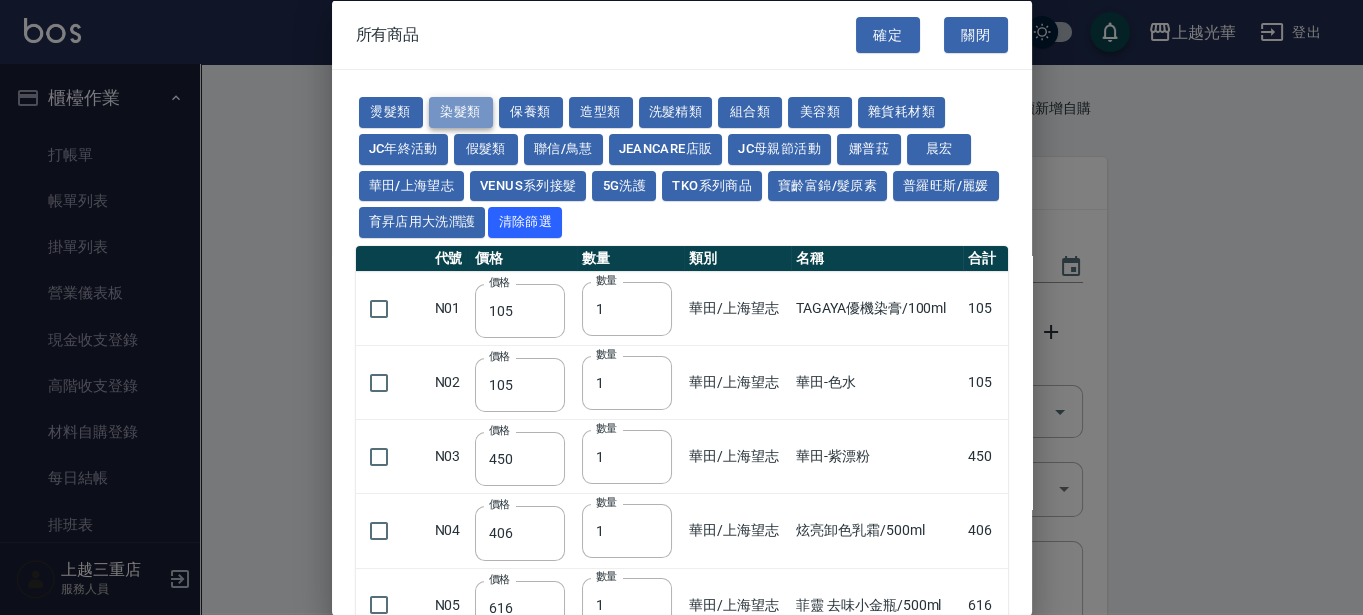 click on "染髮類" at bounding box center [461, 112] 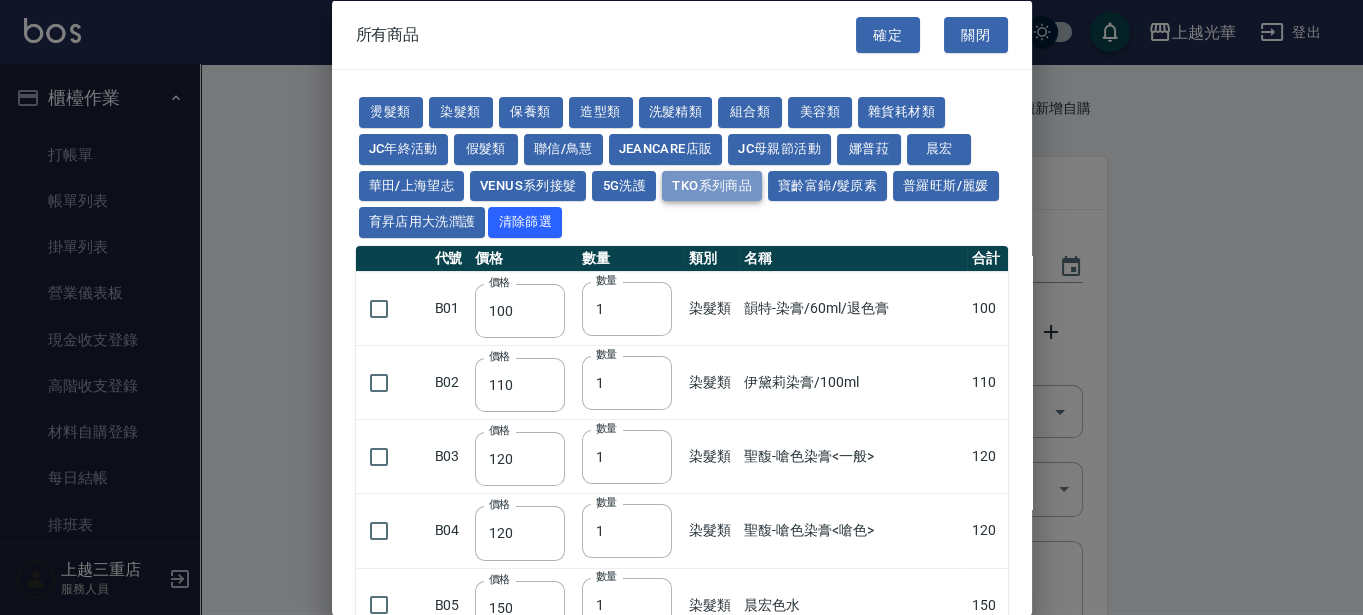 click on "TKO系列商品" at bounding box center [712, 185] 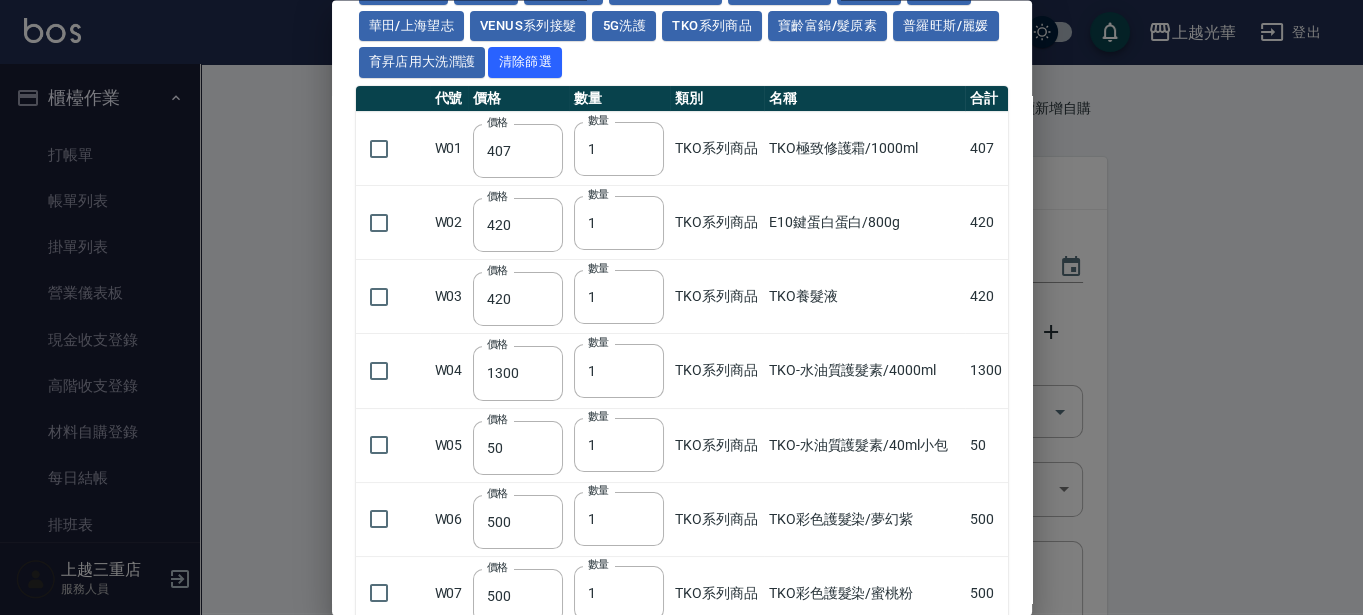 scroll, scrollTop: 250, scrollLeft: 0, axis: vertical 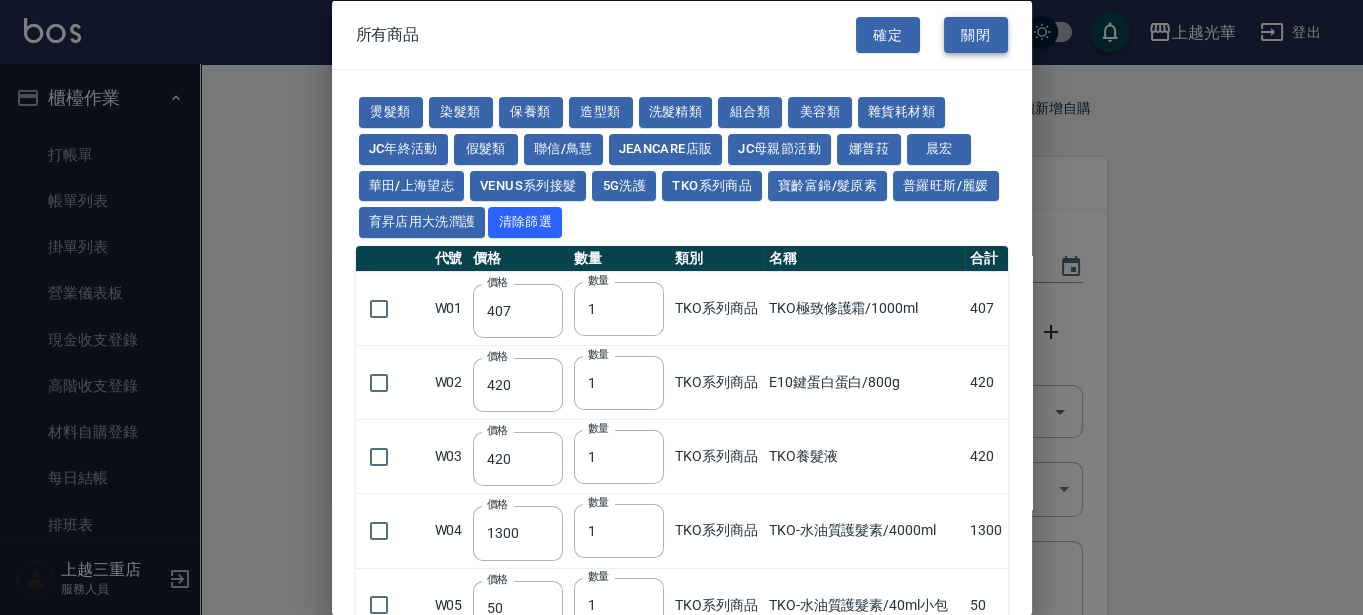 click on "關閉" at bounding box center [976, 34] 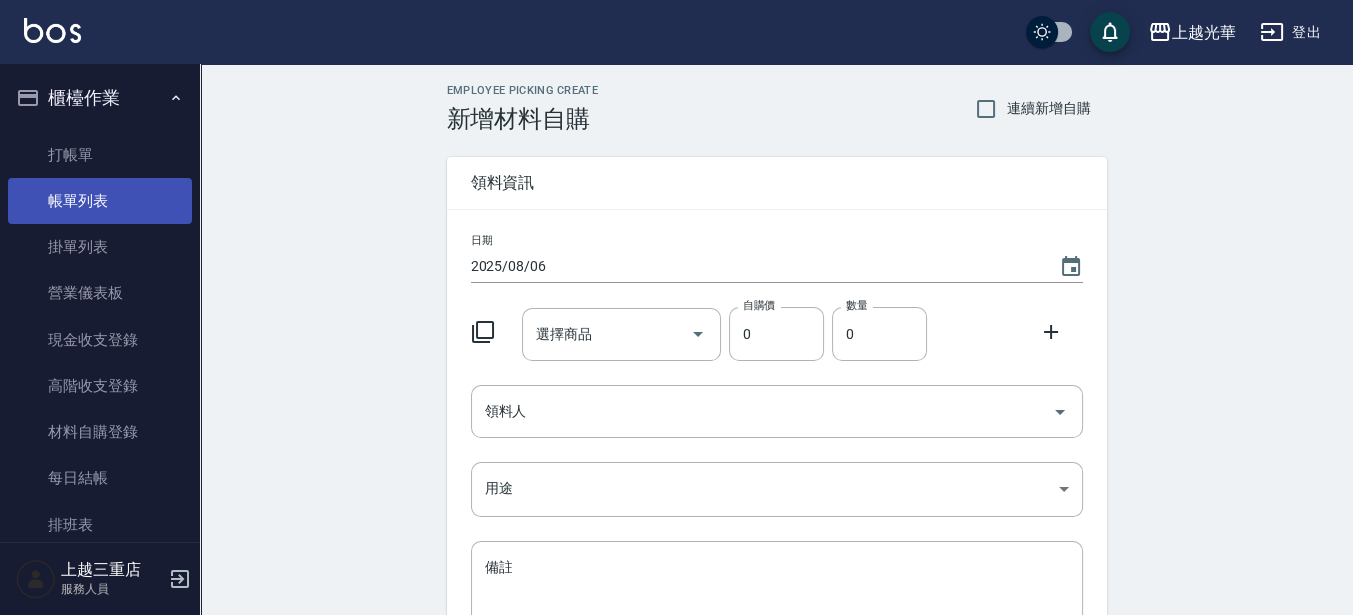 scroll, scrollTop: 250, scrollLeft: 0, axis: vertical 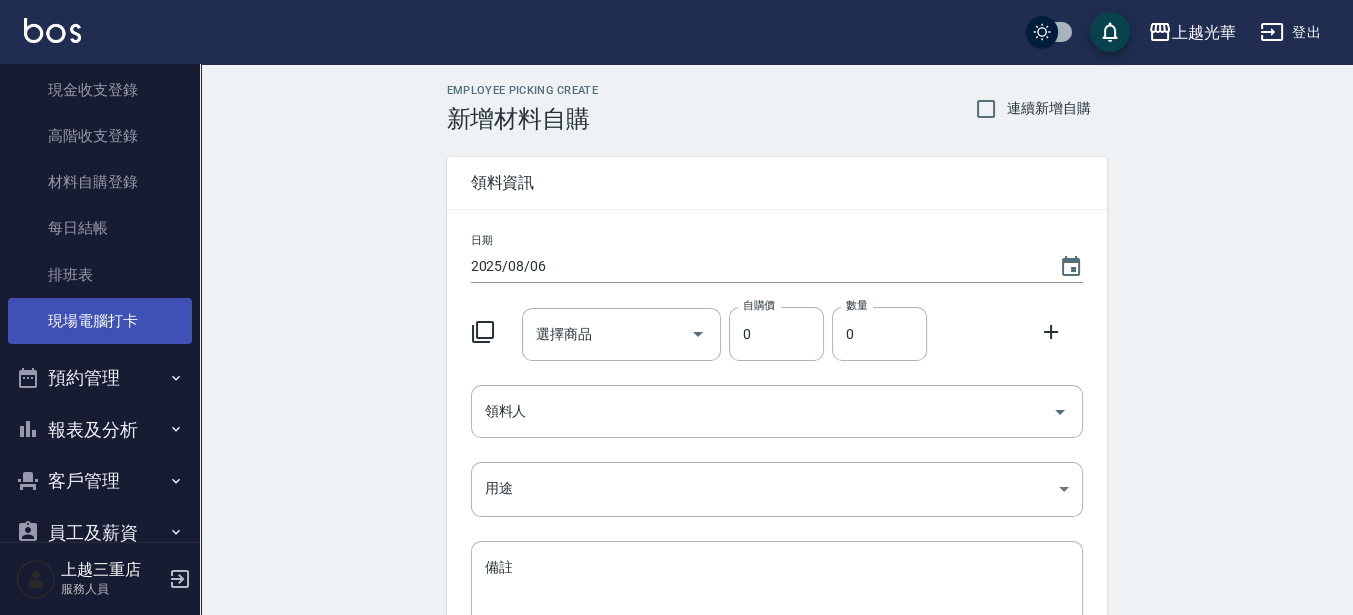 click on "現場電腦打卡" at bounding box center [100, 321] 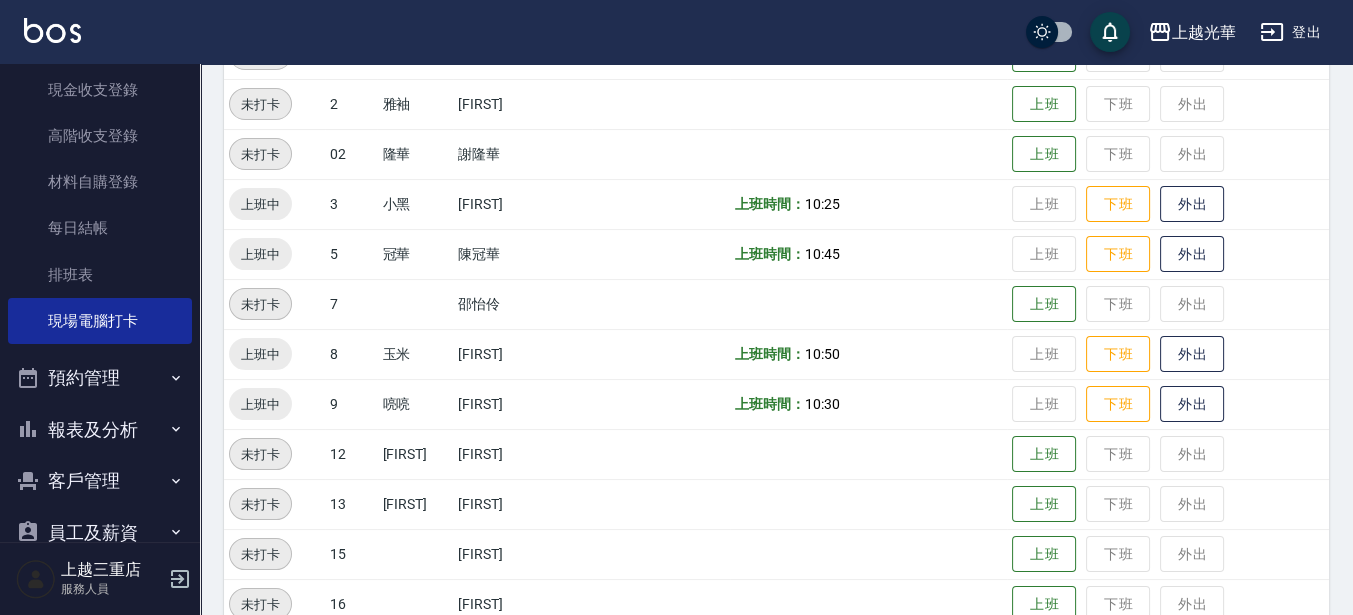 scroll, scrollTop: 500, scrollLeft: 0, axis: vertical 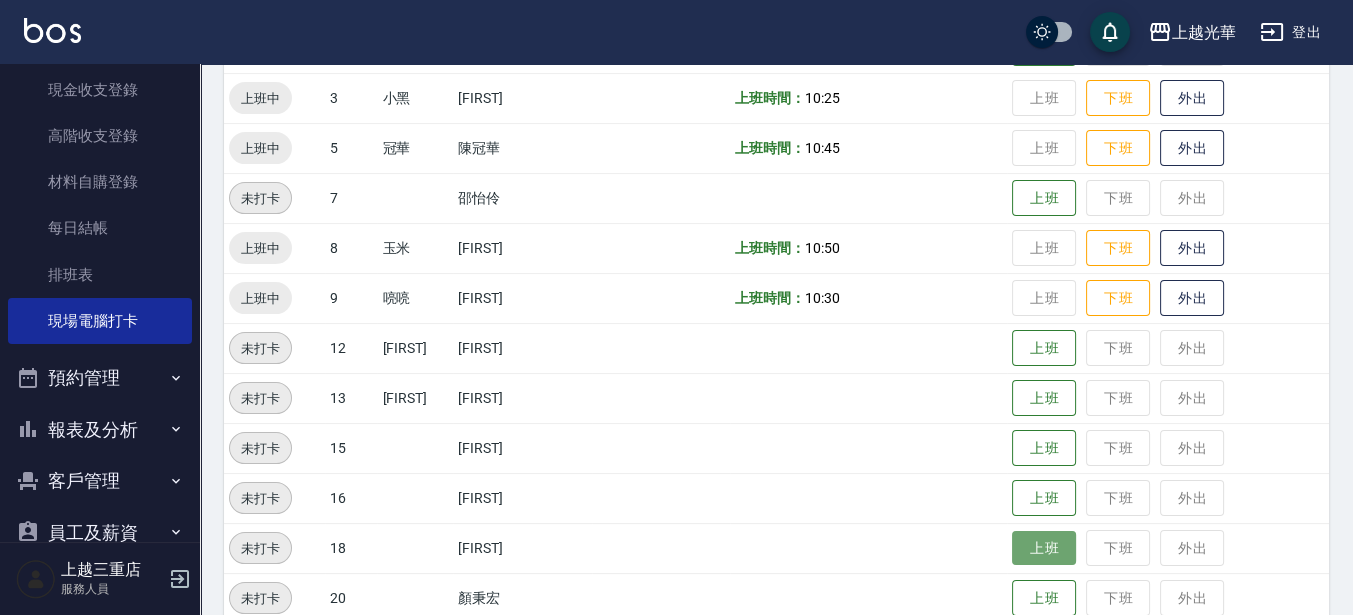 click on "上班" at bounding box center [1044, 548] 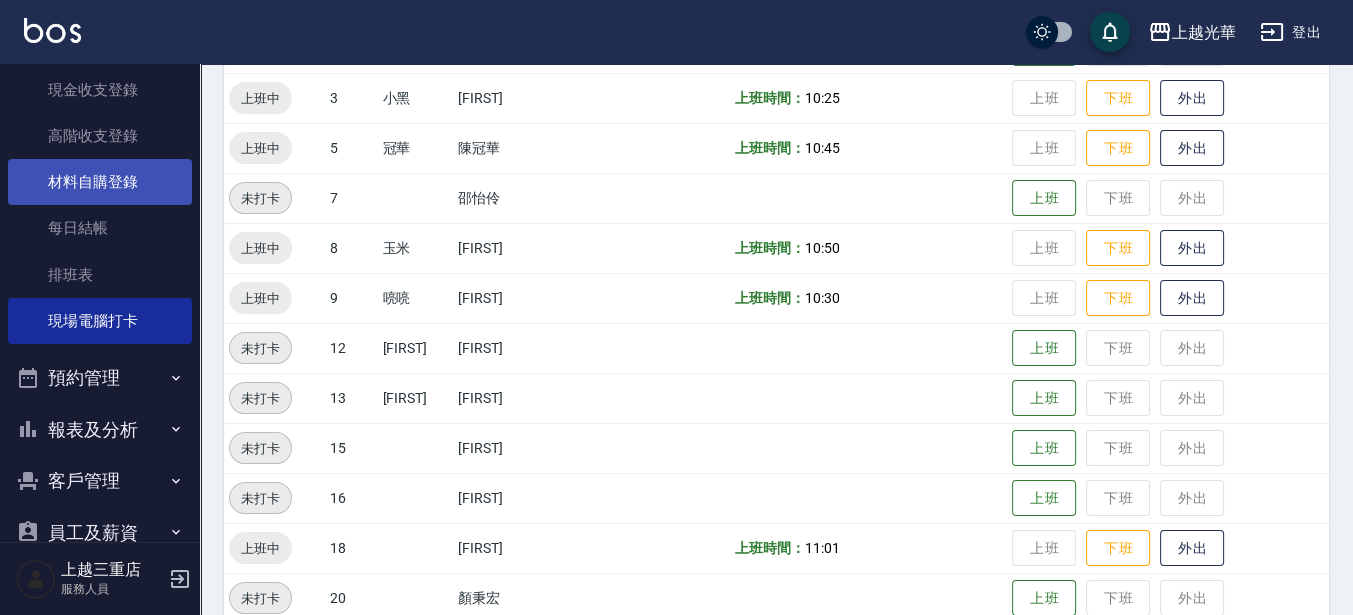 scroll, scrollTop: 0, scrollLeft: 0, axis: both 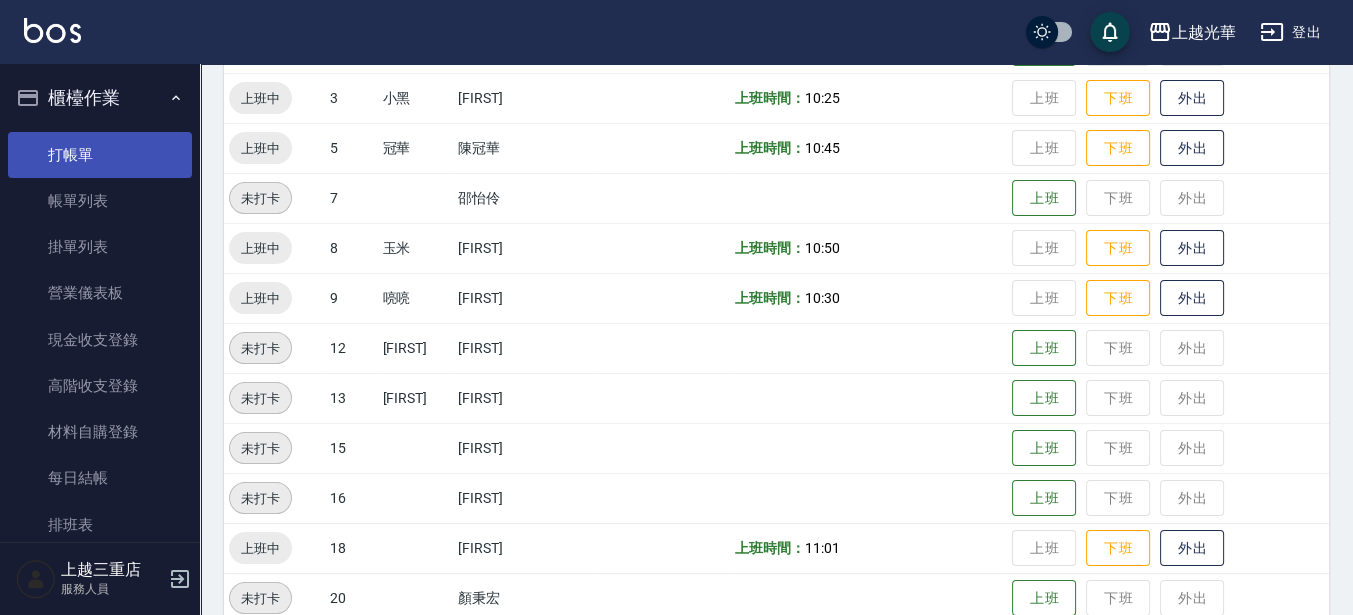 click on "打帳單" at bounding box center [100, 155] 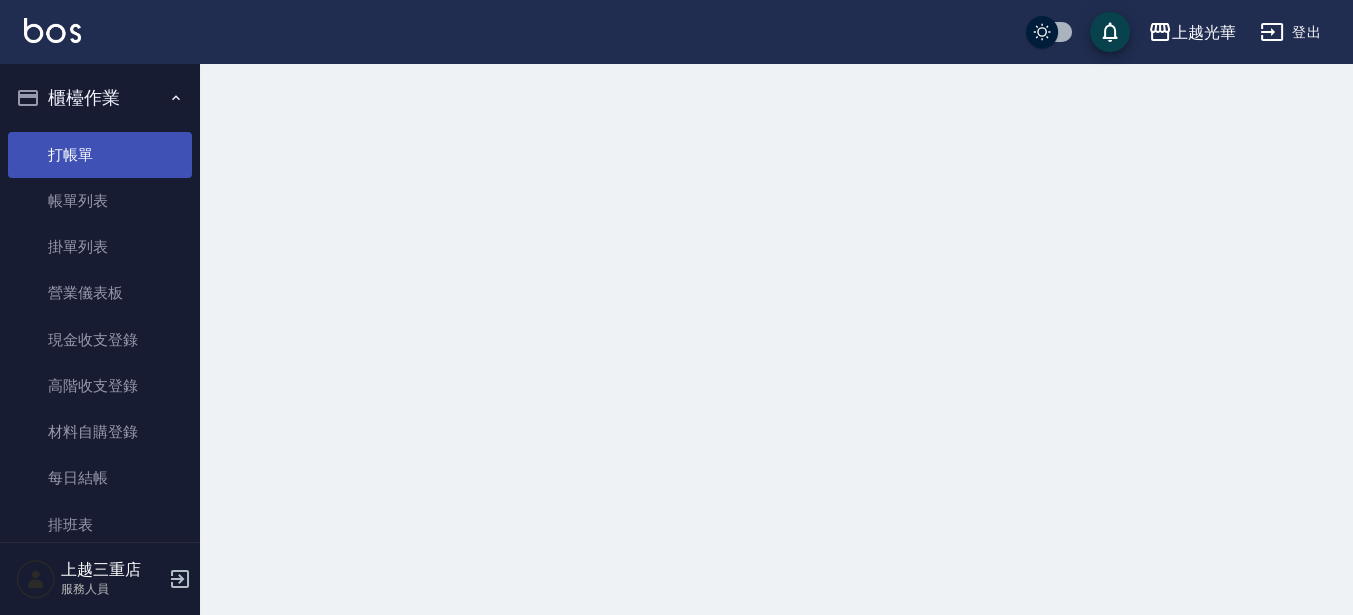 scroll, scrollTop: 0, scrollLeft: 0, axis: both 